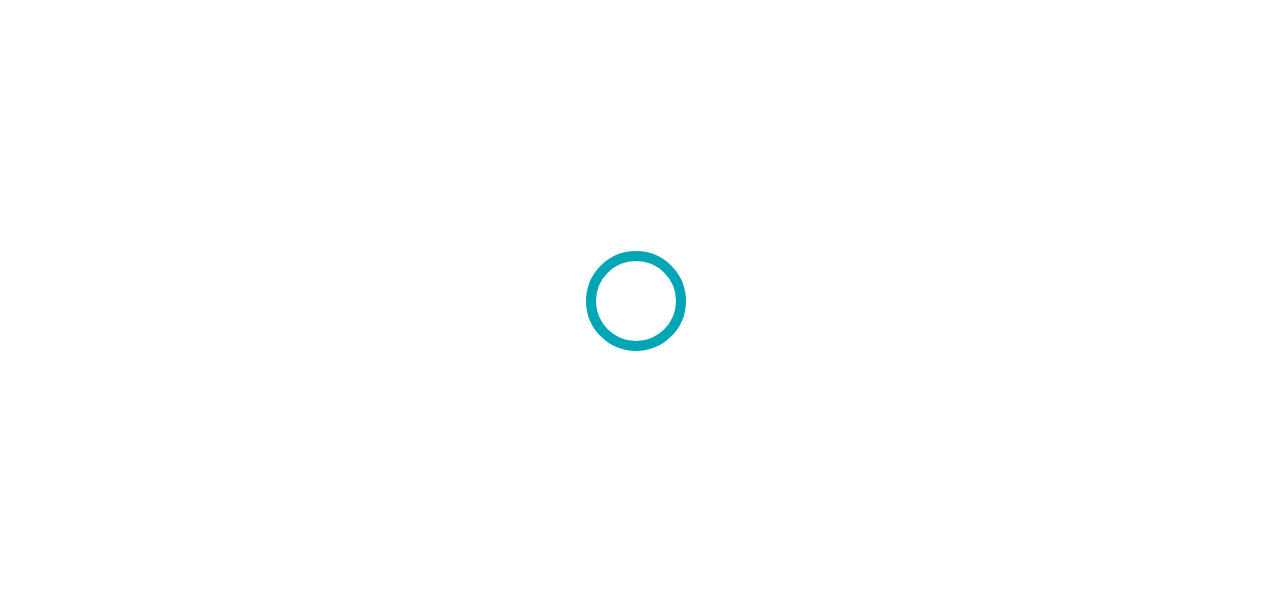 scroll, scrollTop: 0, scrollLeft: 0, axis: both 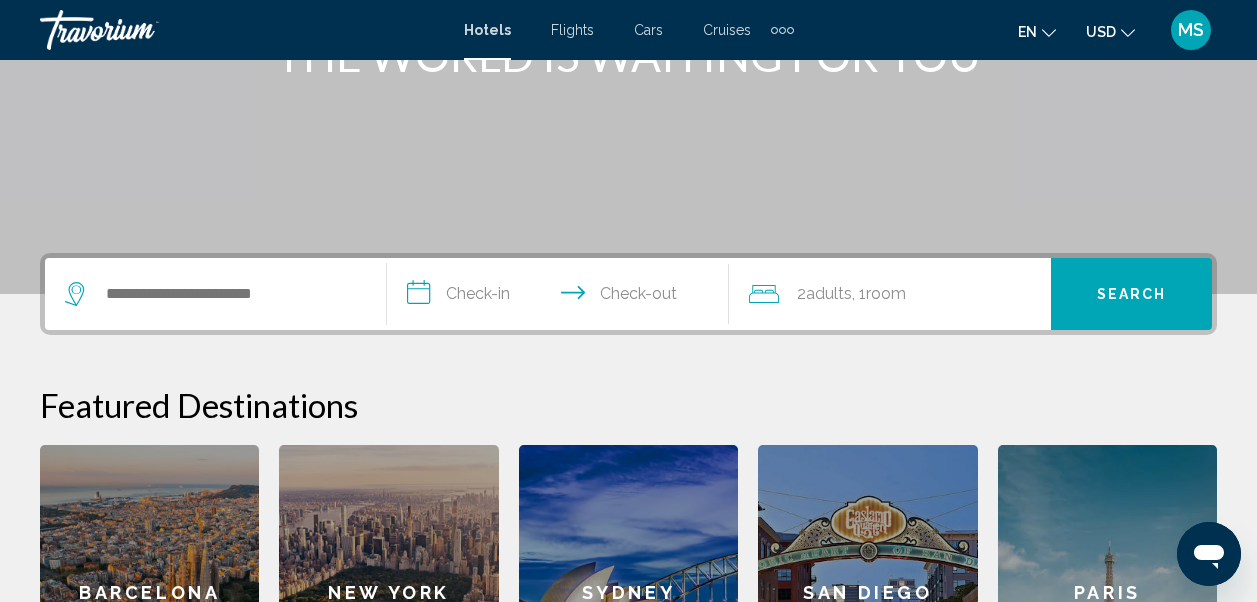 click at bounding box center [215, 294] 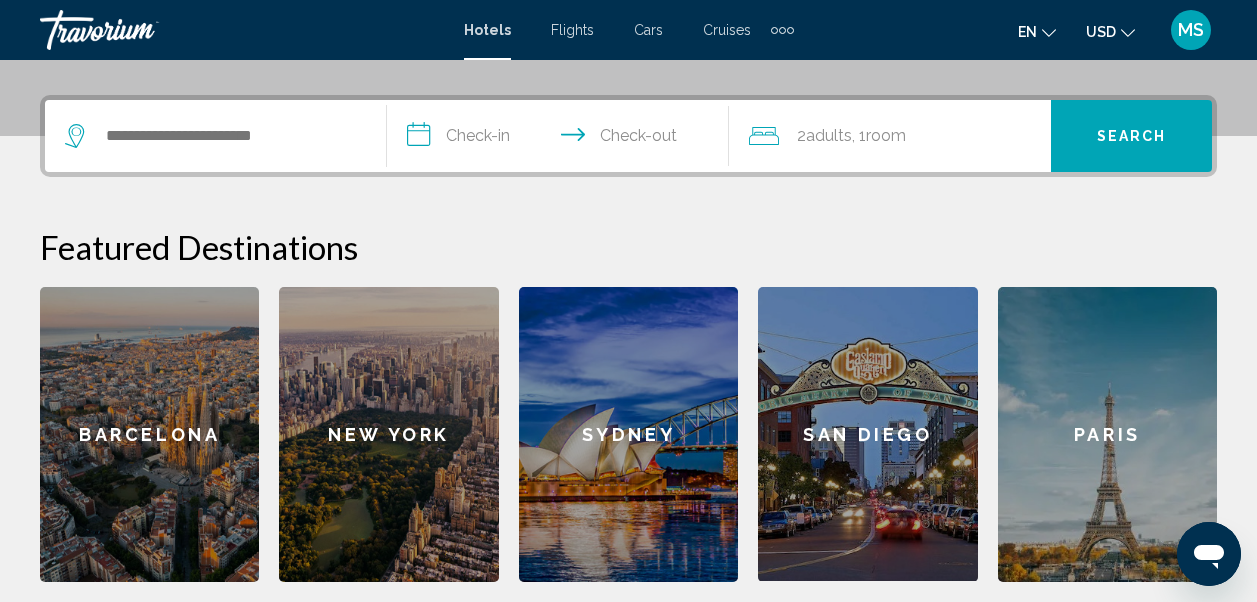 scroll, scrollTop: 494, scrollLeft: 0, axis: vertical 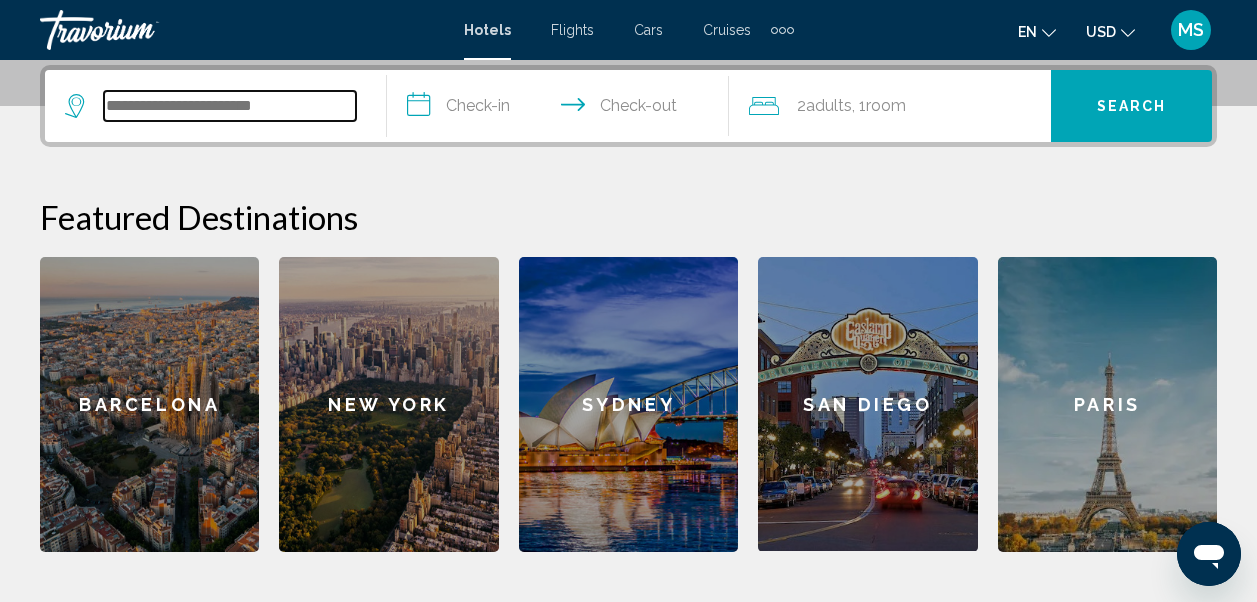 click at bounding box center [230, 106] 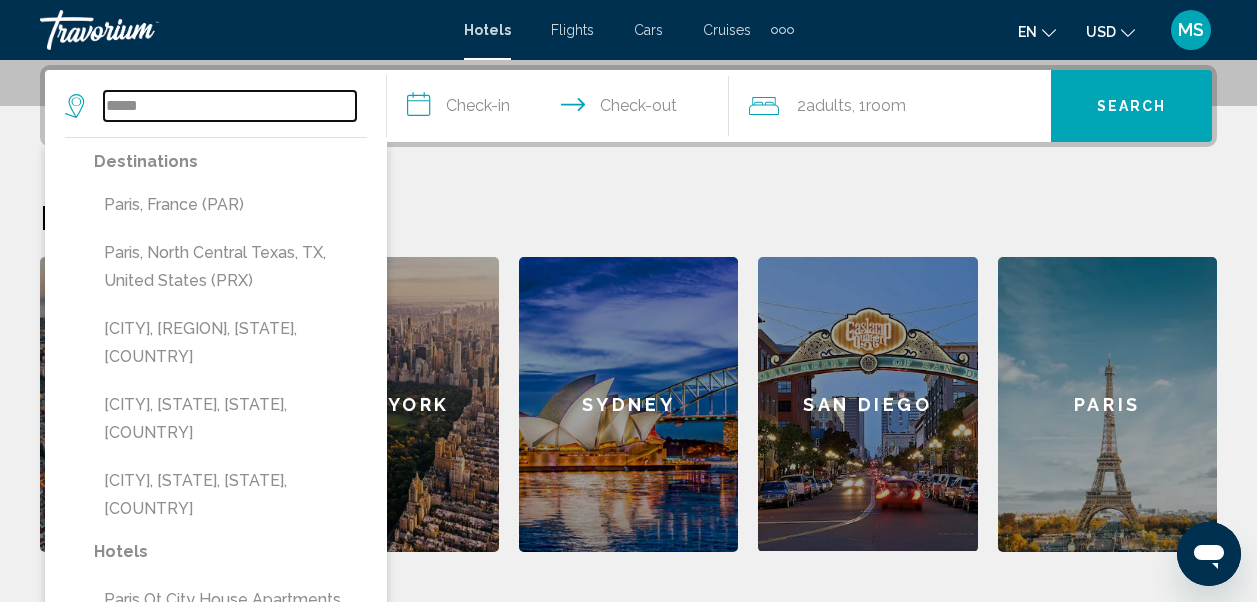 type on "*****" 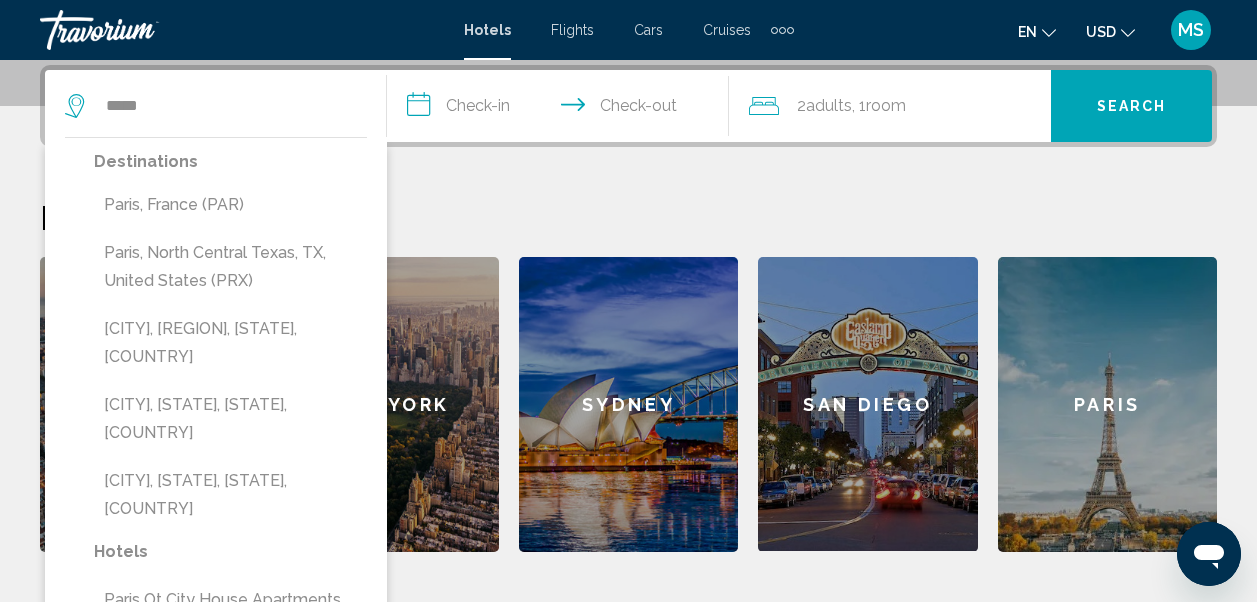 click on "**********" at bounding box center [628, 308] 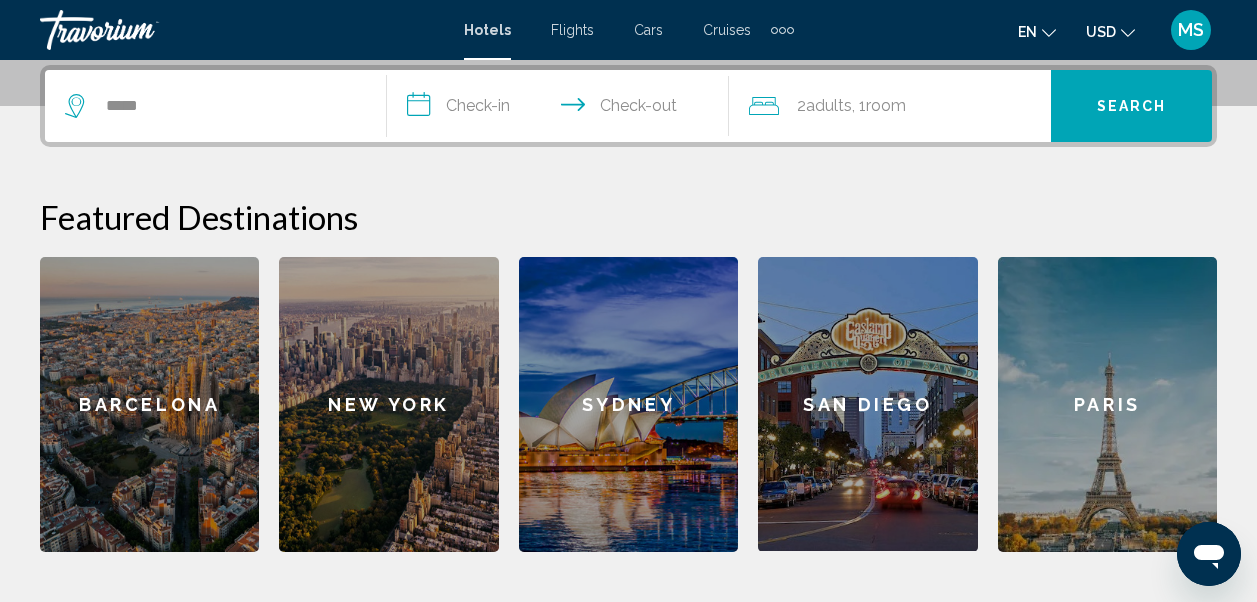 click at bounding box center (782, 30) 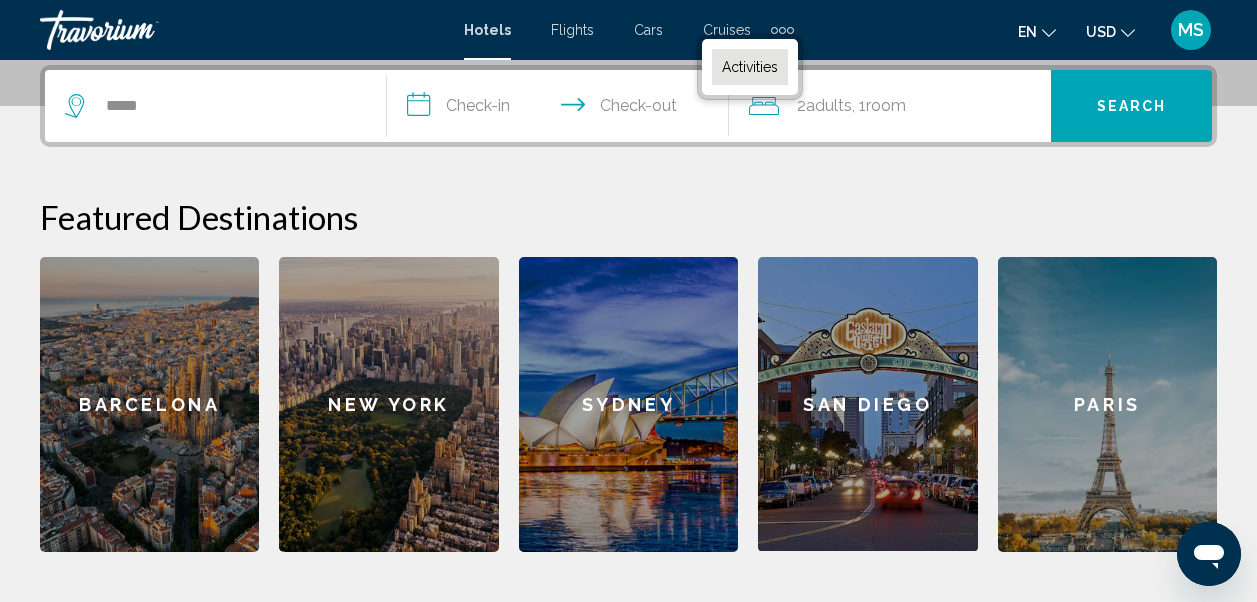 click on "Activities" at bounding box center (750, 67) 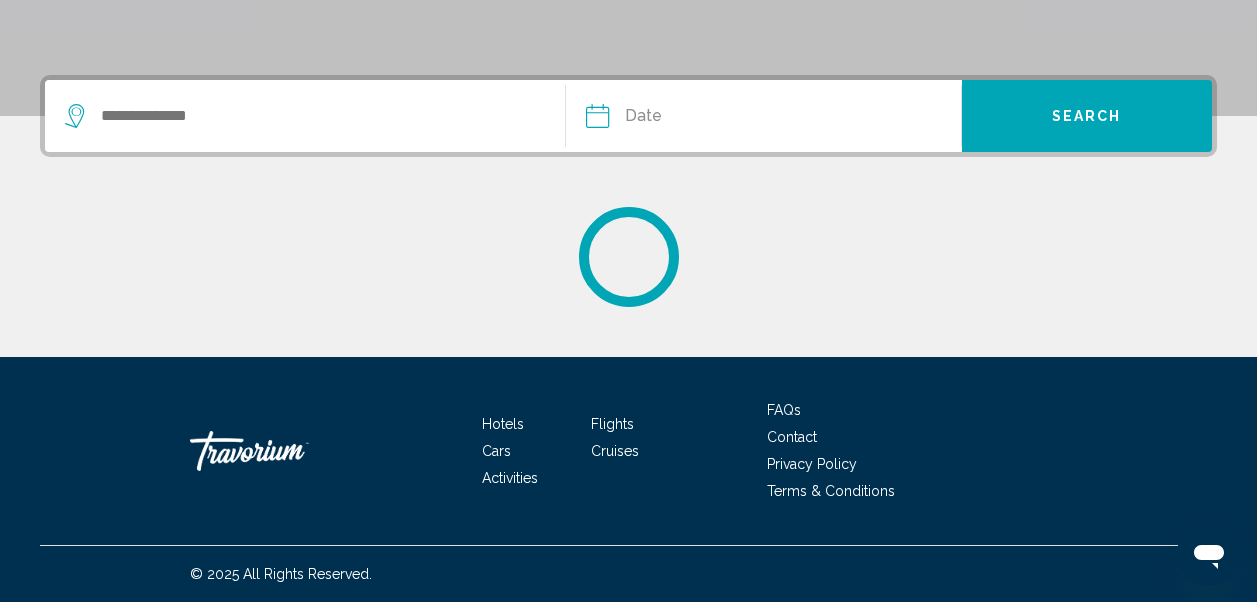 scroll, scrollTop: 0, scrollLeft: 0, axis: both 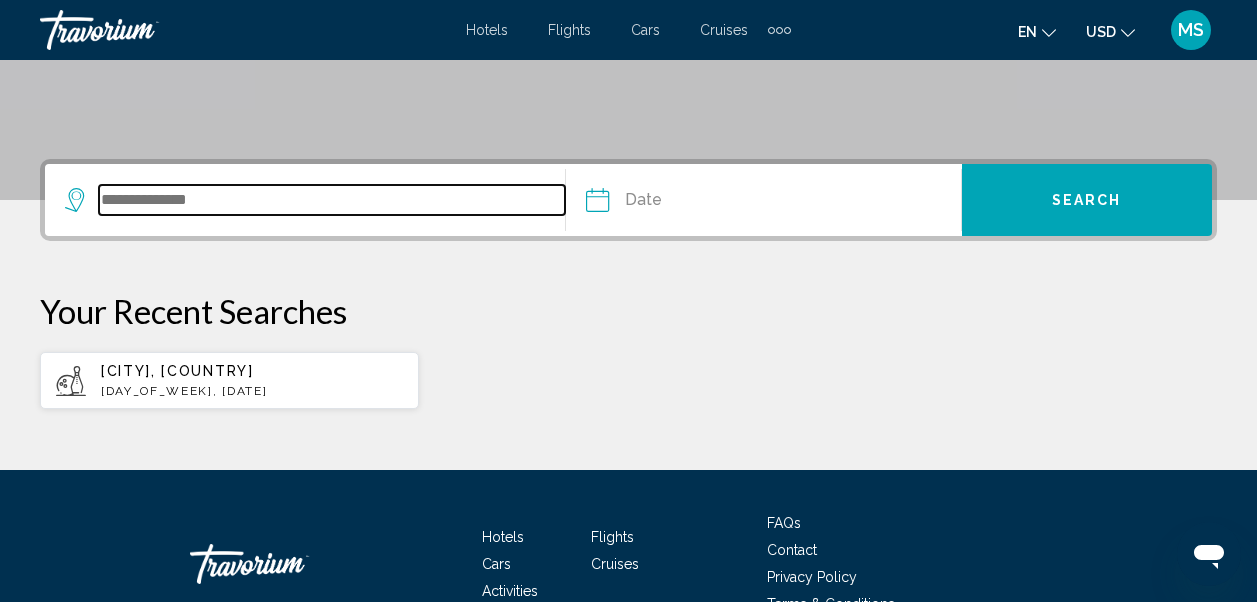 click at bounding box center [332, 200] 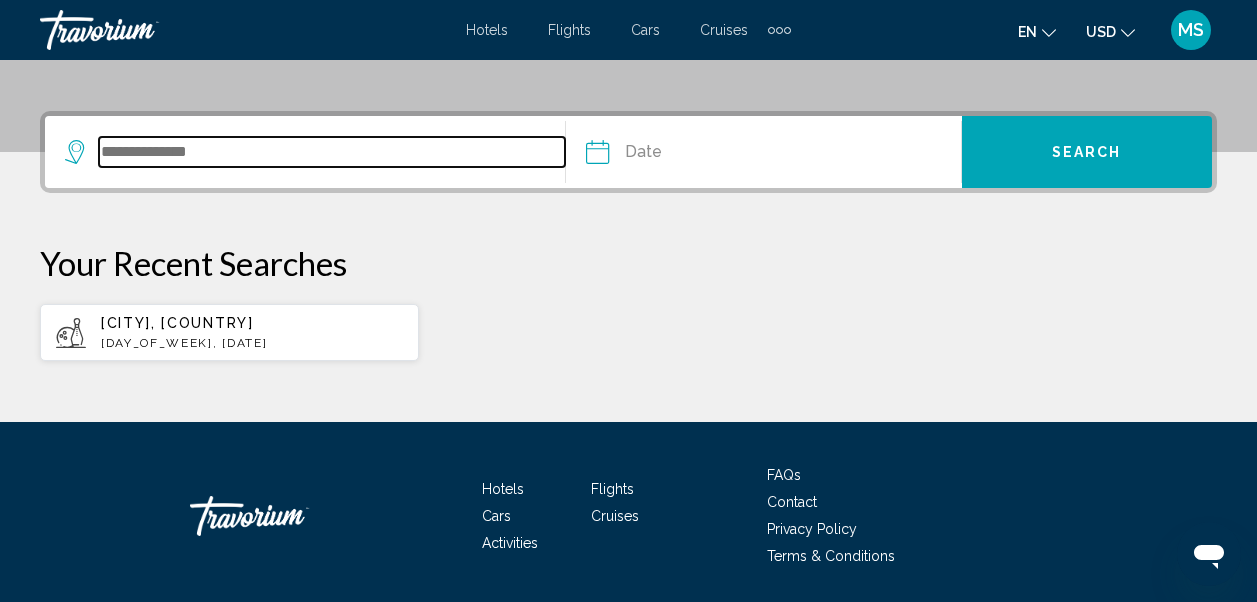 scroll, scrollTop: 494, scrollLeft: 0, axis: vertical 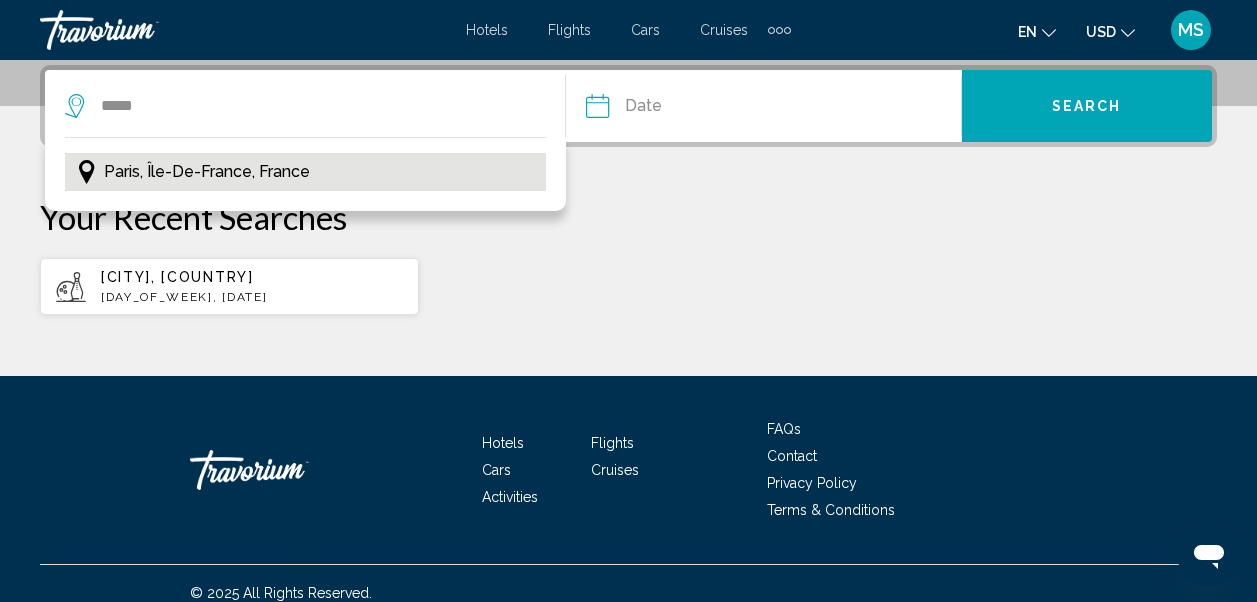 click on "Paris, Île-de-France, France" at bounding box center (305, 172) 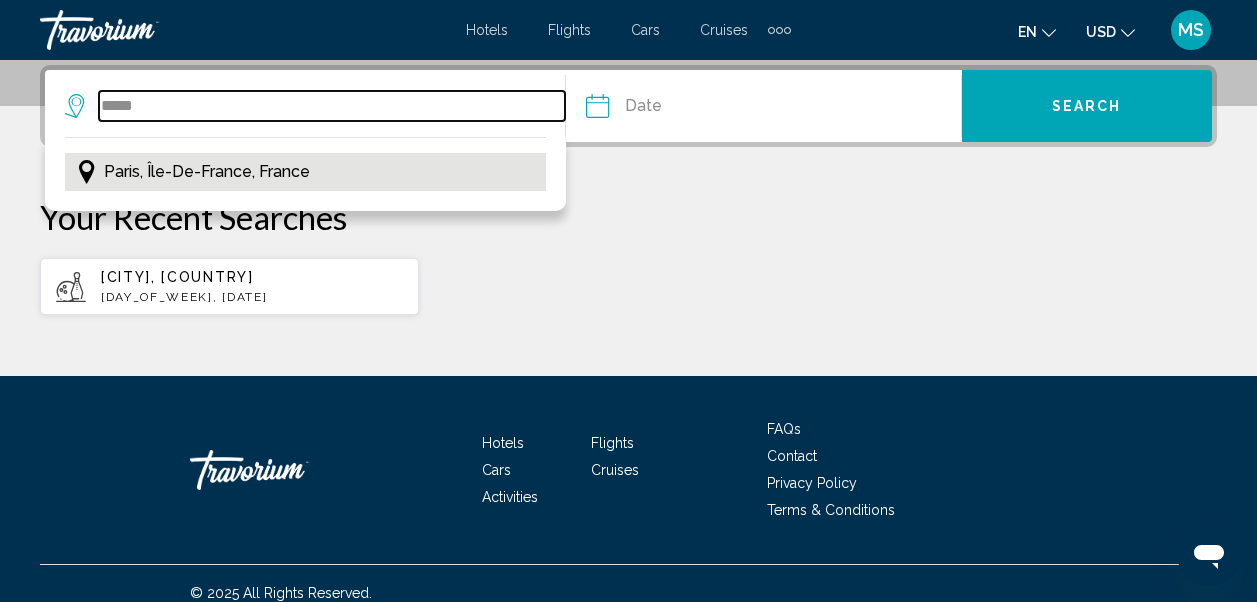 type on "**********" 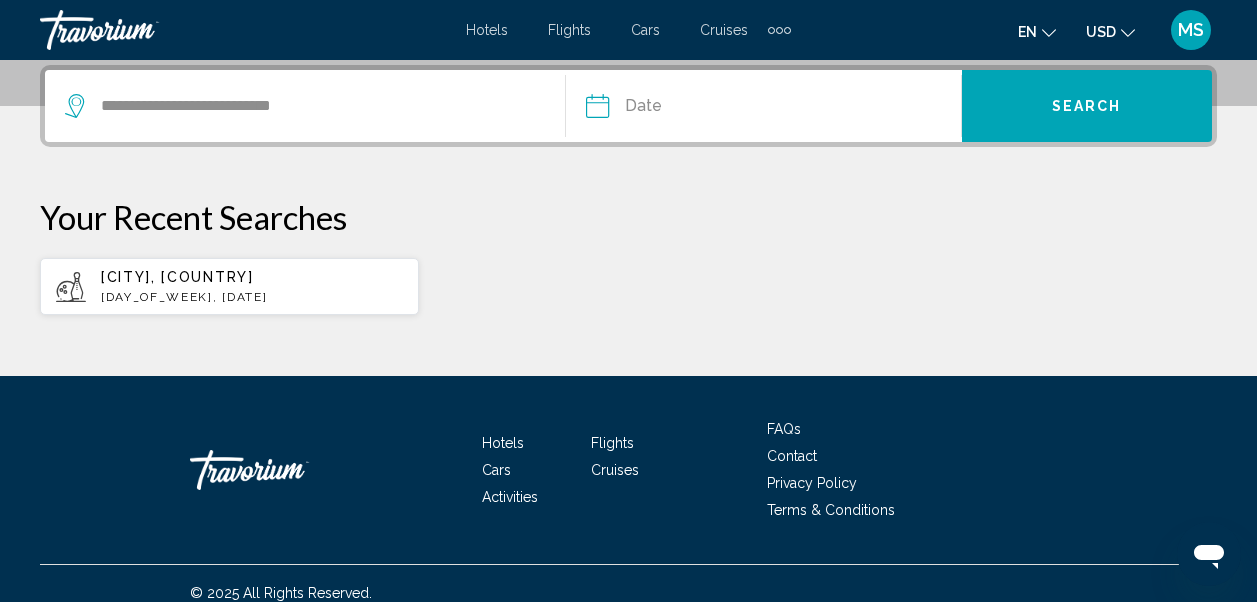 click at bounding box center (678, 109) 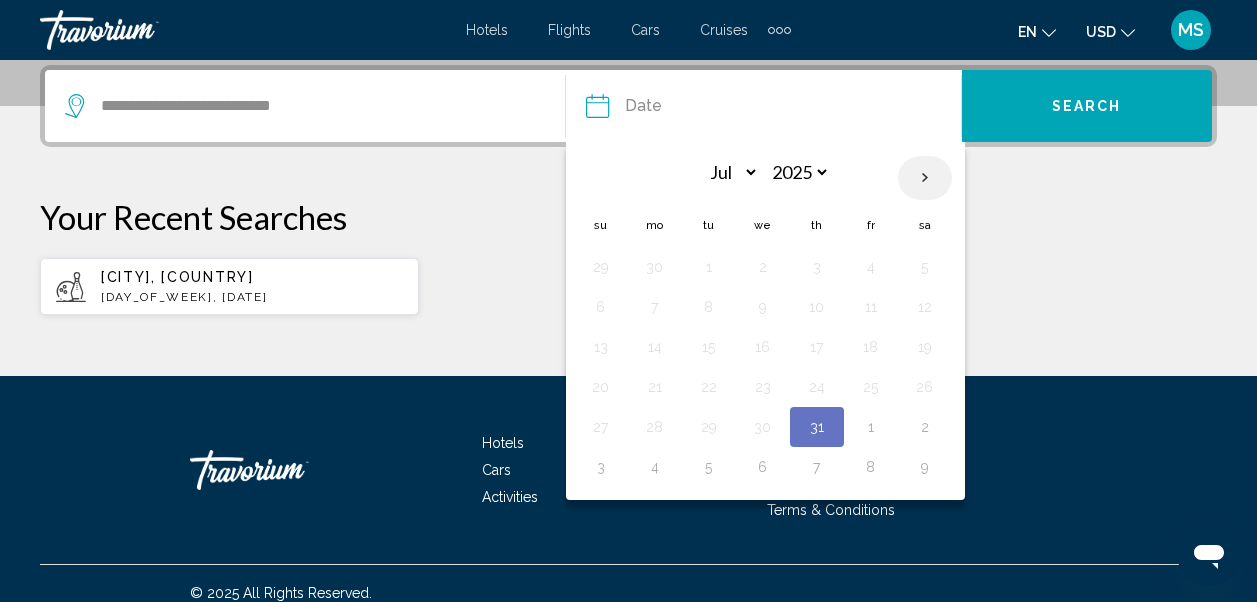 click at bounding box center [925, 178] 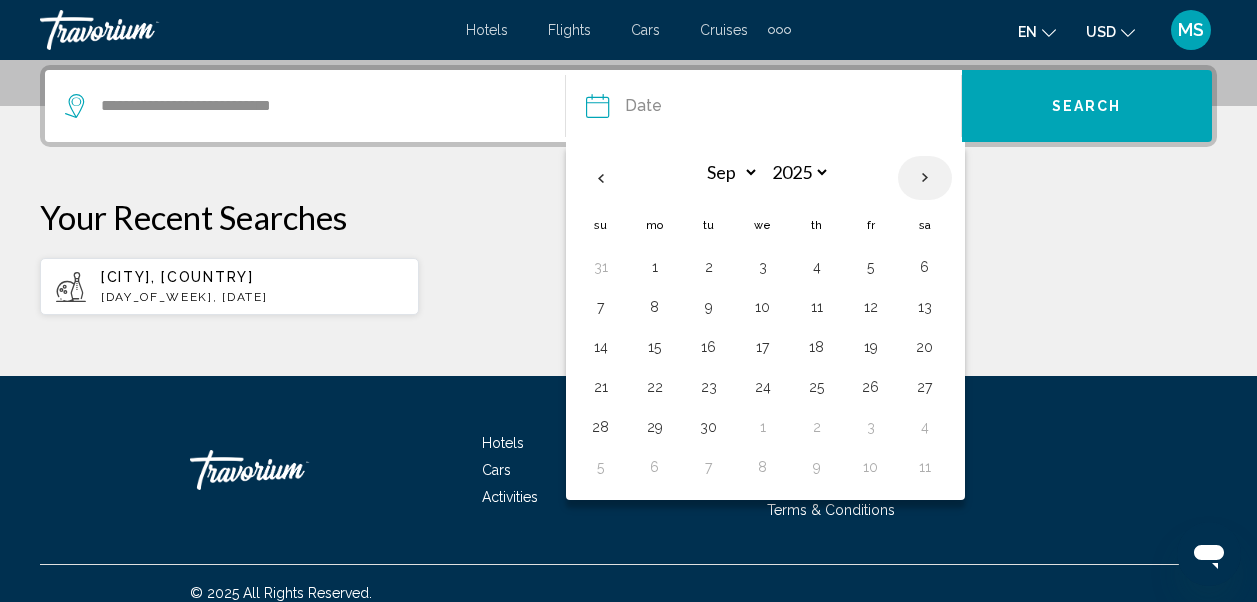 click at bounding box center (925, 178) 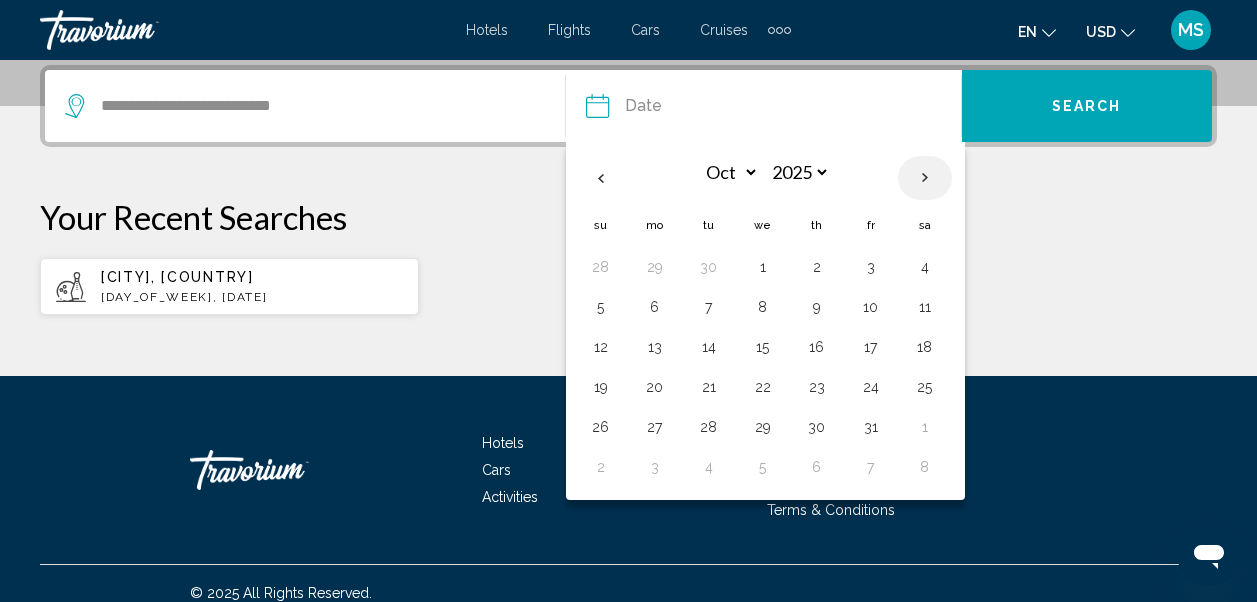 click at bounding box center [925, 178] 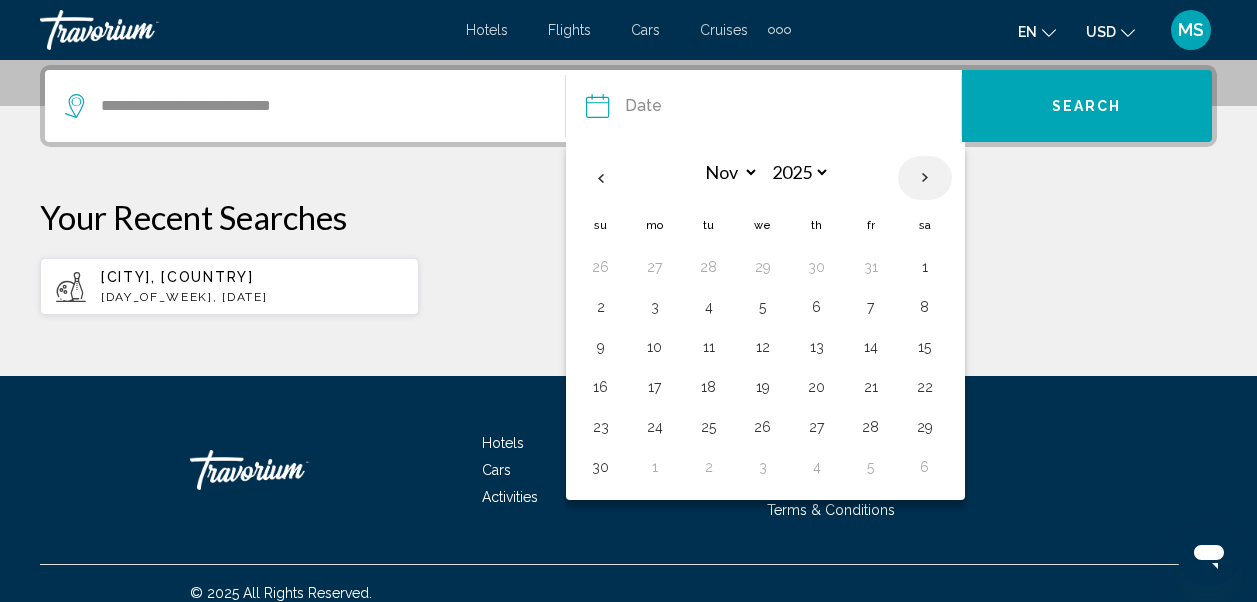 click at bounding box center (925, 178) 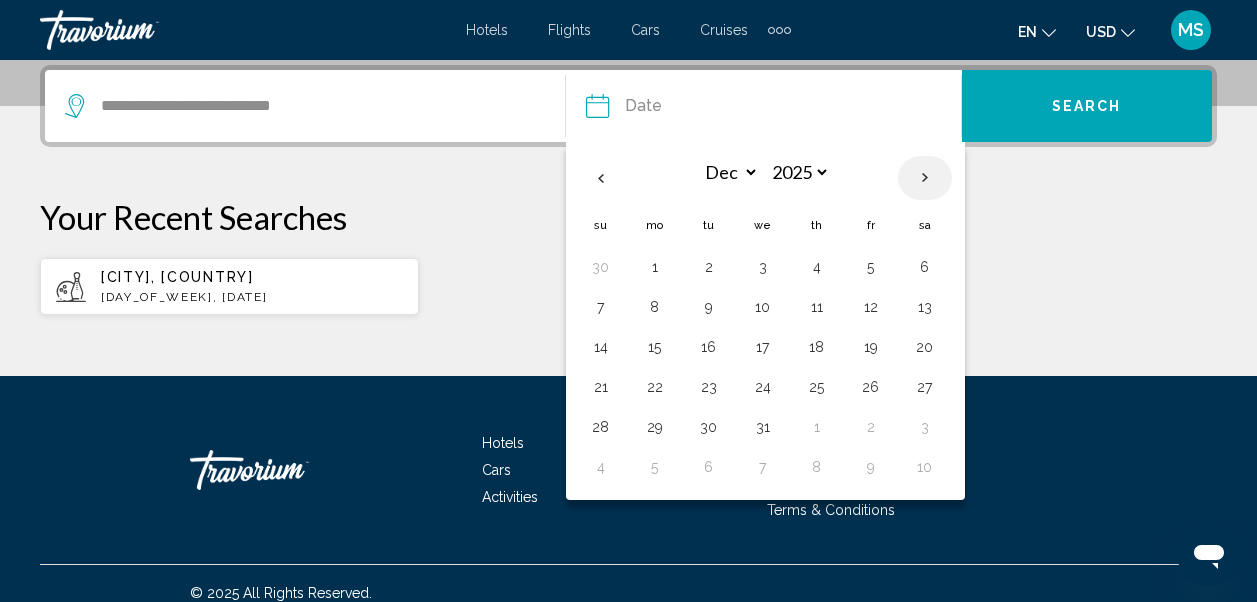 click at bounding box center [925, 178] 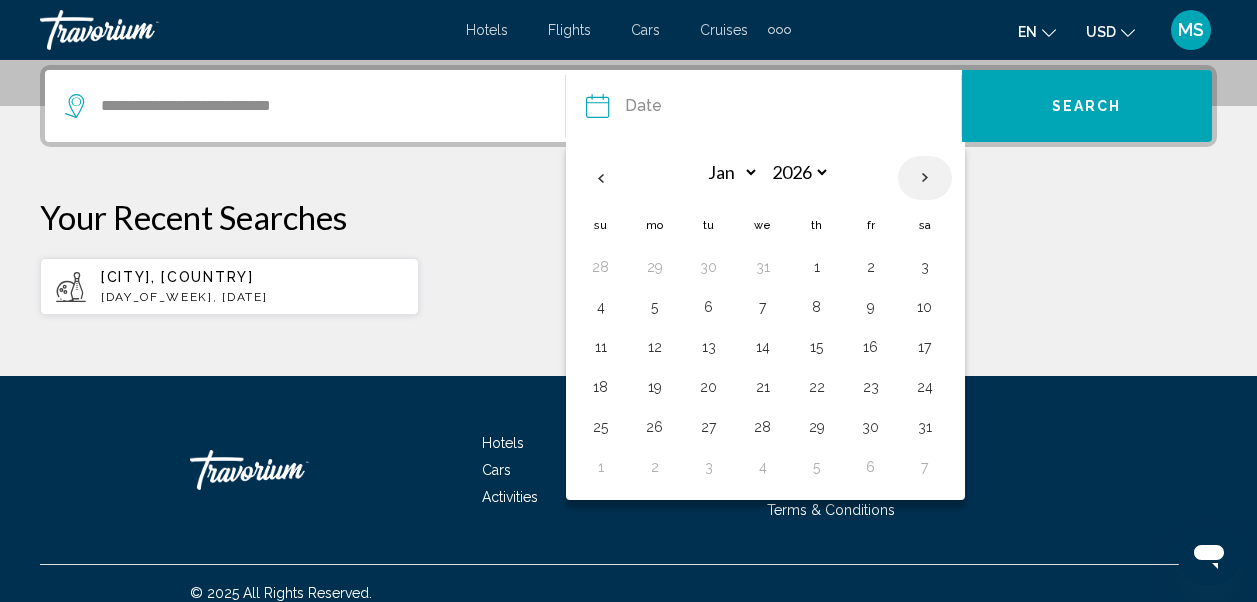 click at bounding box center (925, 178) 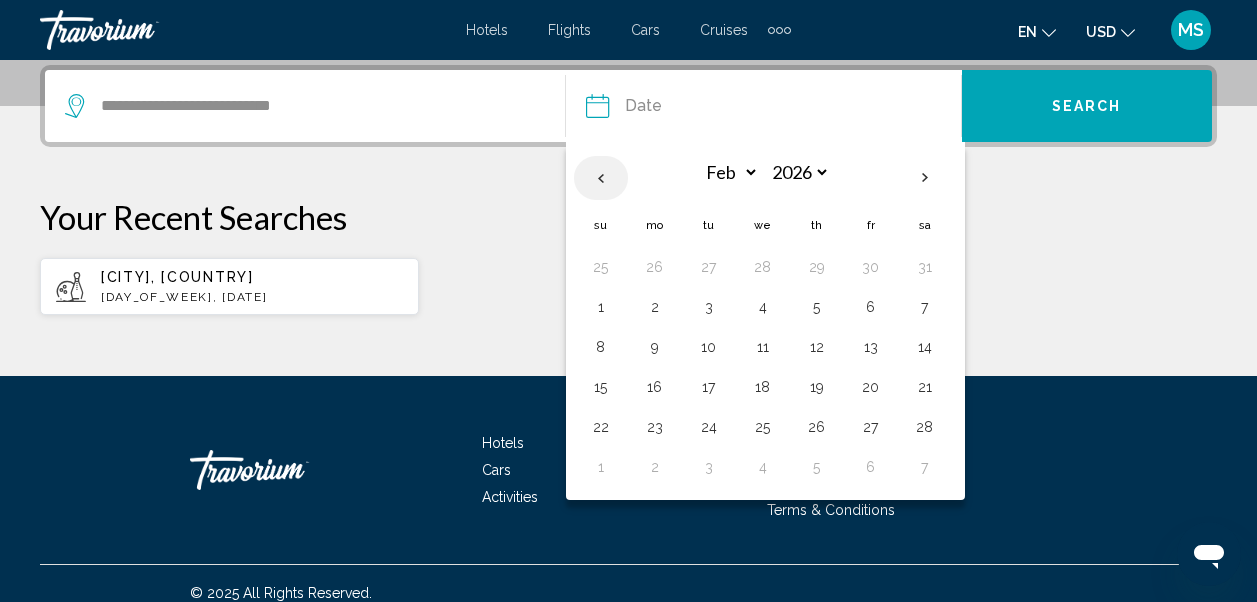 click at bounding box center [601, 178] 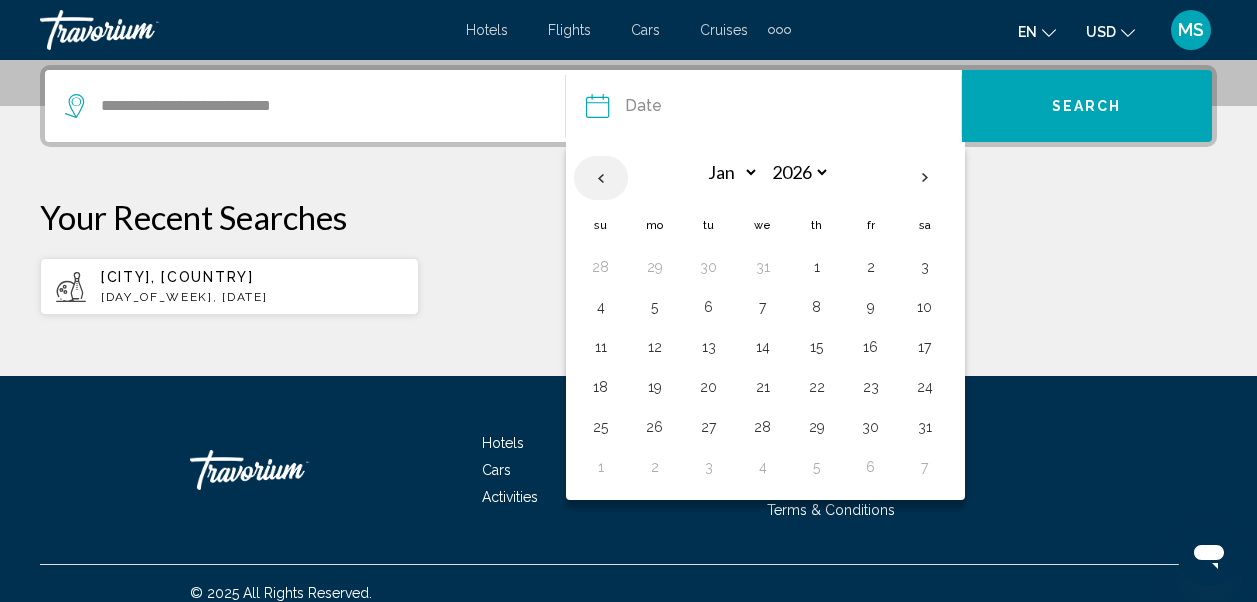 click at bounding box center [601, 178] 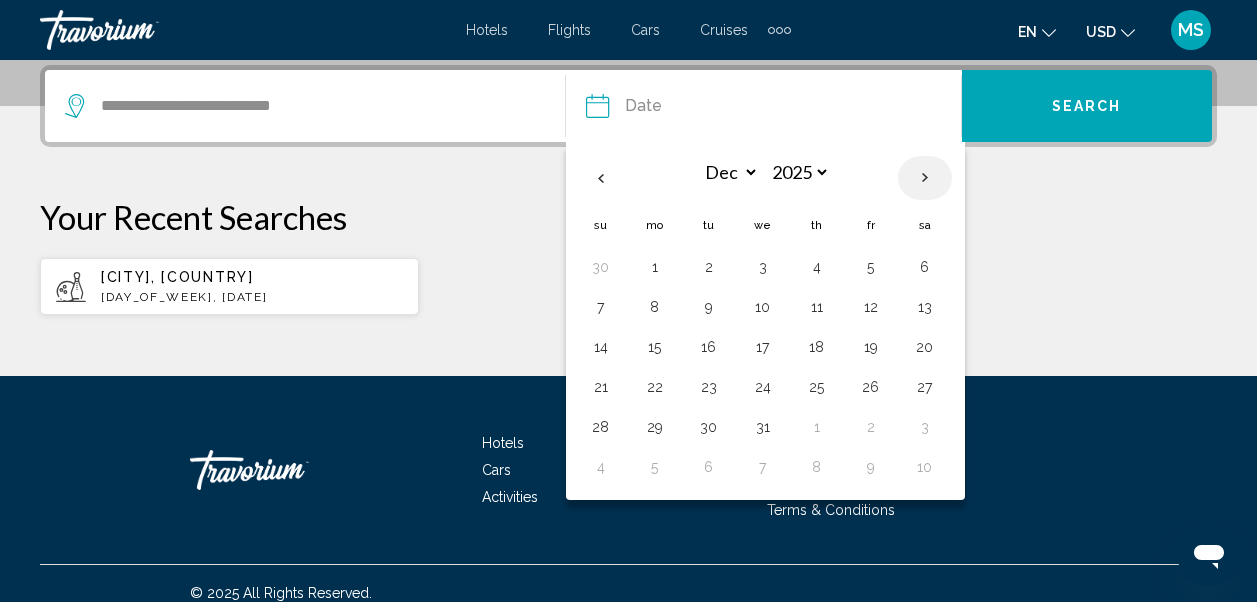 click at bounding box center [925, 178] 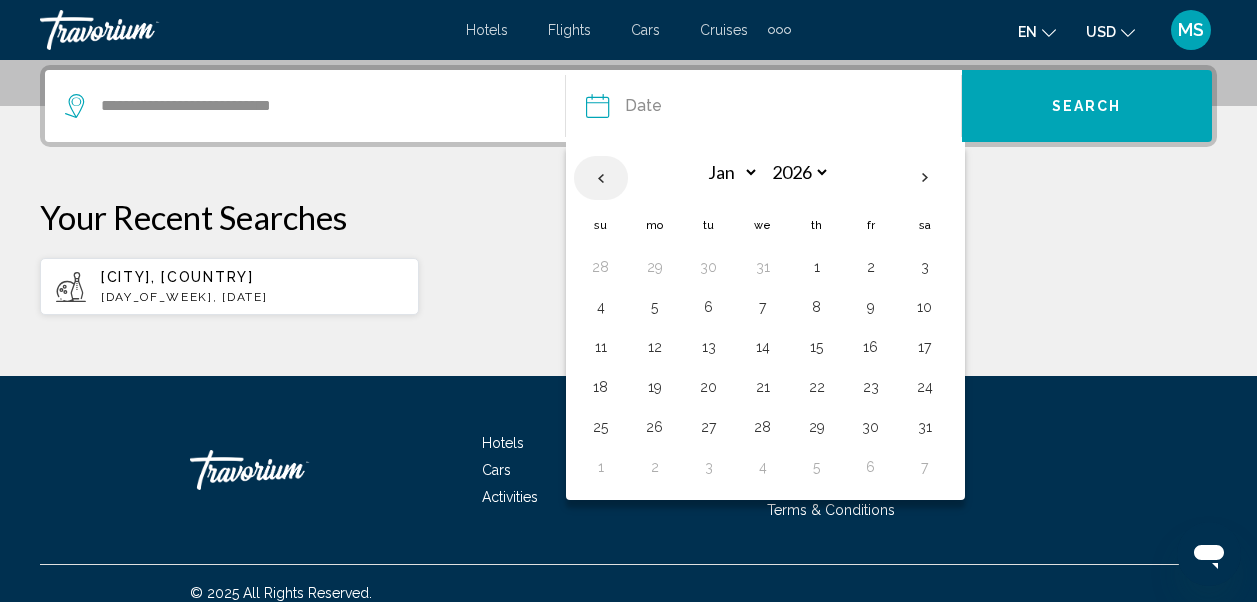 click at bounding box center [601, 178] 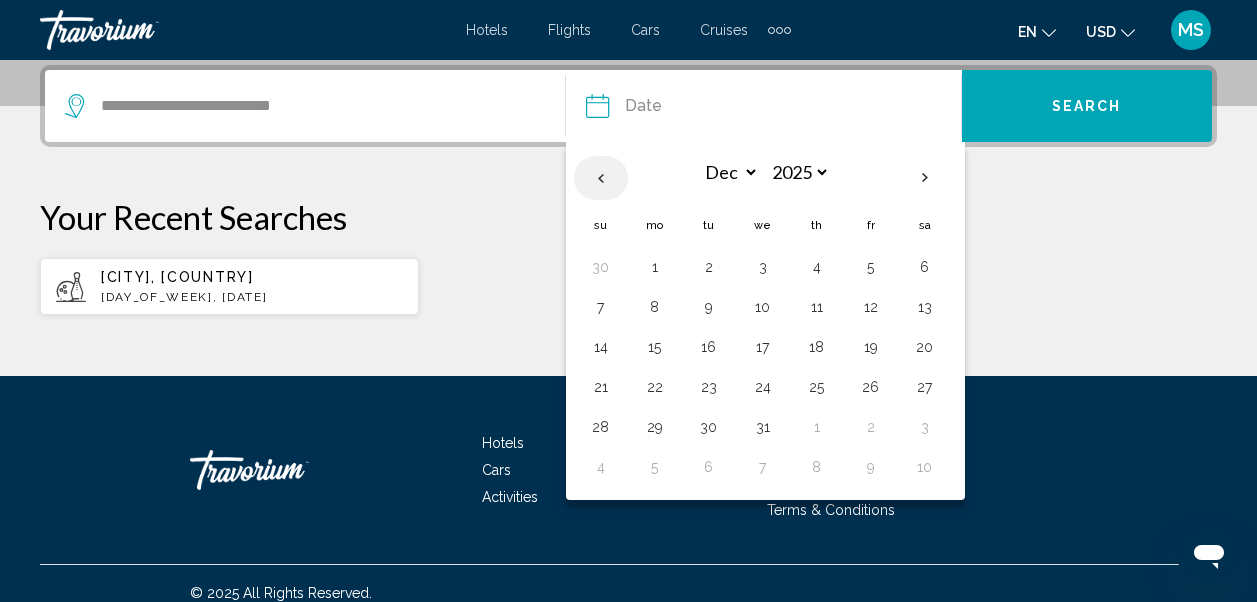 click at bounding box center (601, 178) 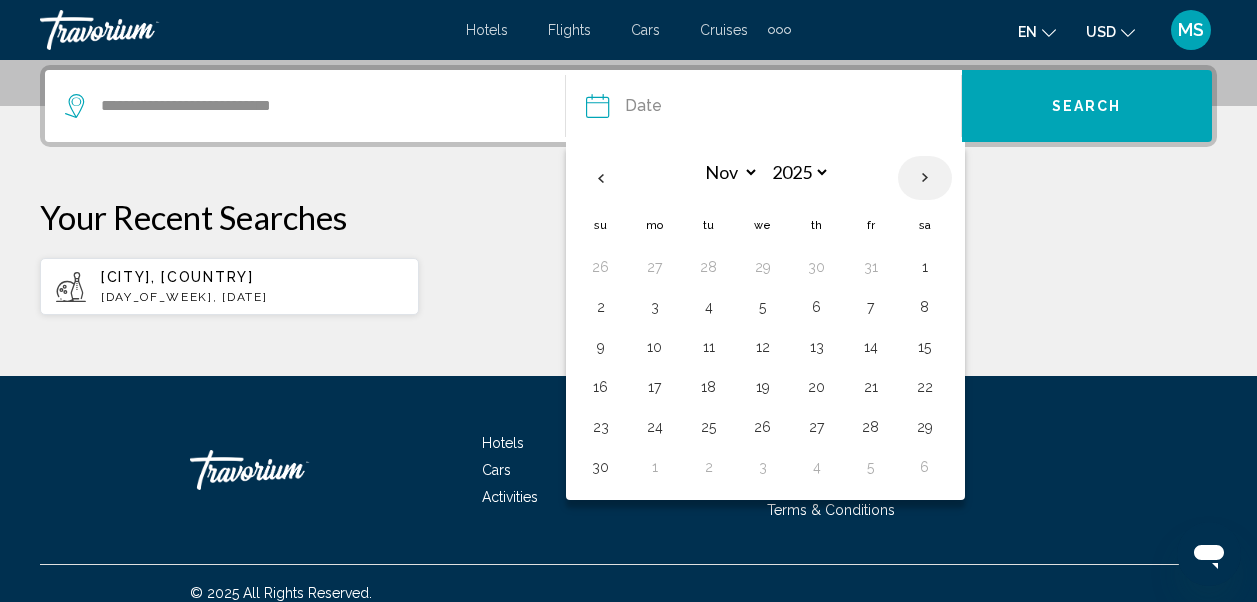 click at bounding box center [925, 178] 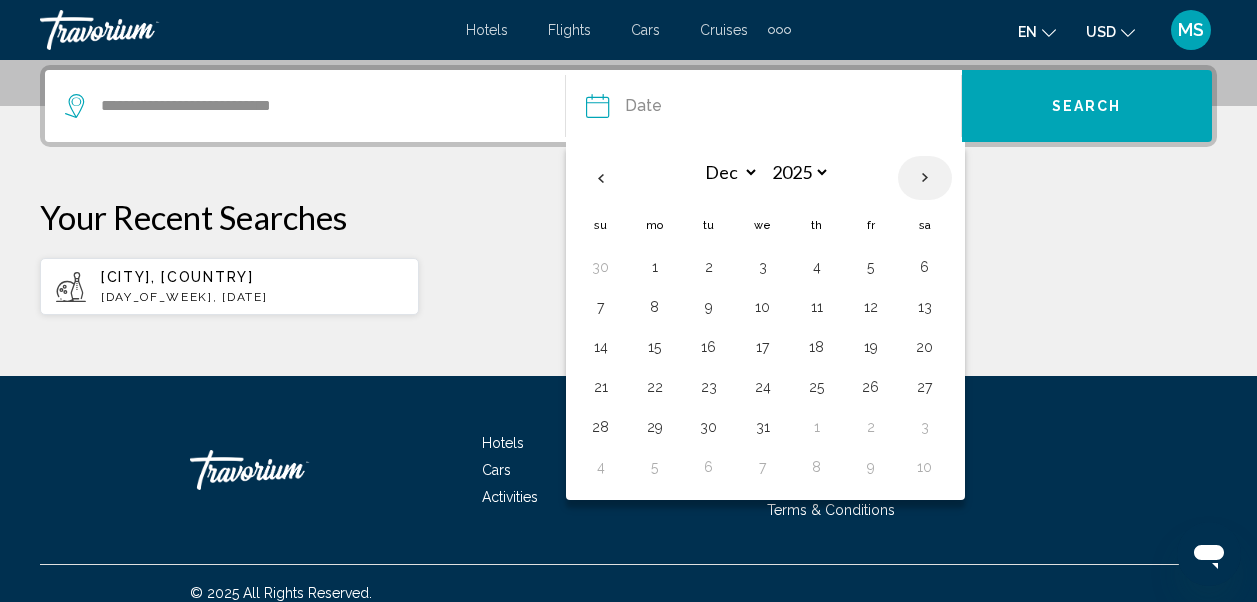 click at bounding box center [925, 178] 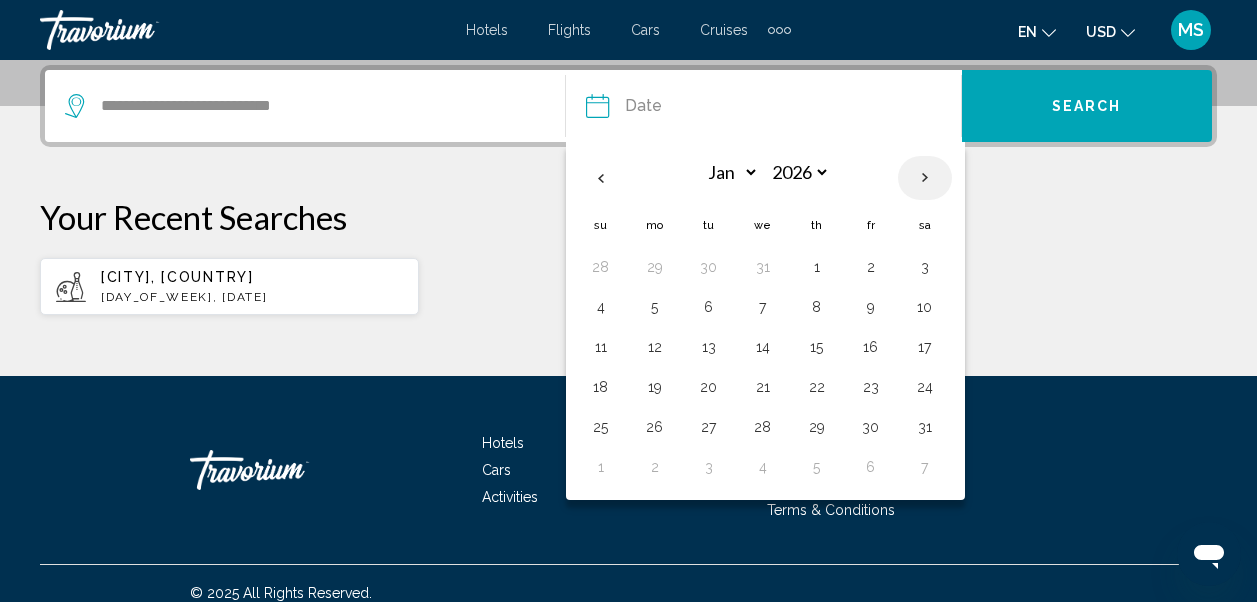 click at bounding box center [925, 178] 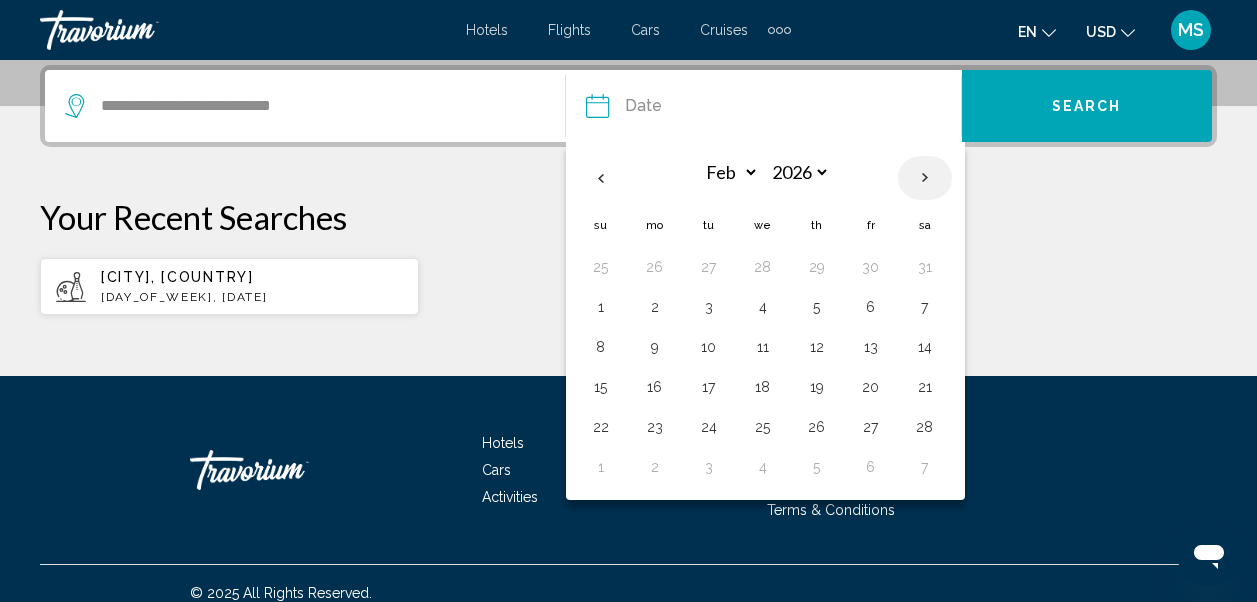 click at bounding box center [925, 178] 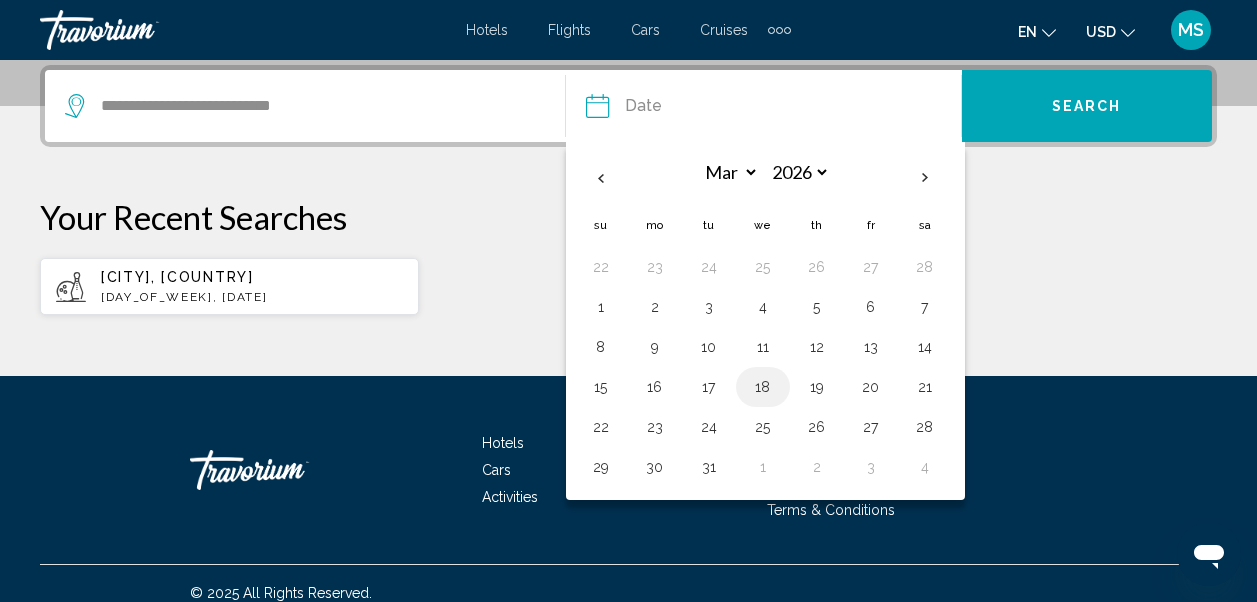click on "18" at bounding box center [763, 387] 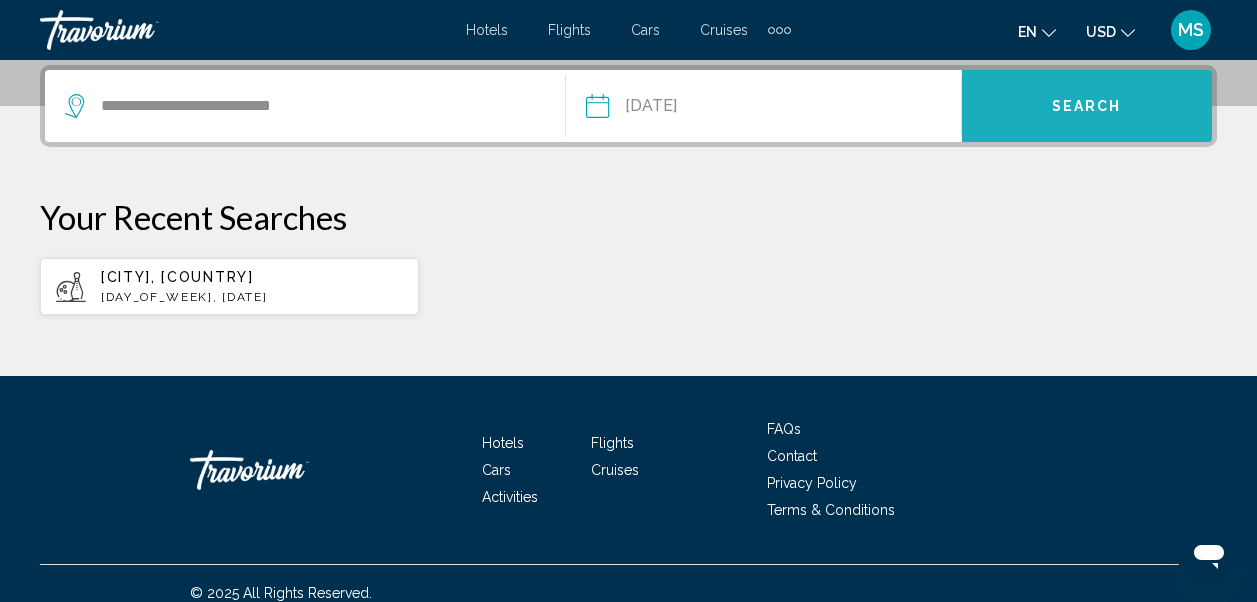 click on "Search" at bounding box center (1087, 107) 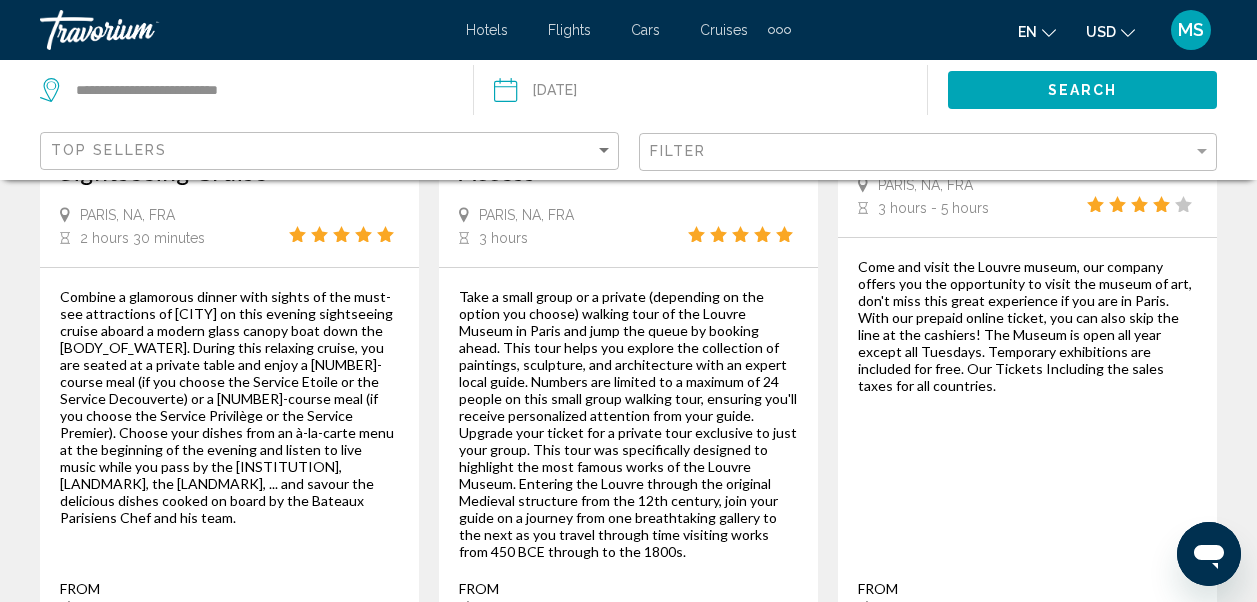 scroll, scrollTop: 0, scrollLeft: 0, axis: both 